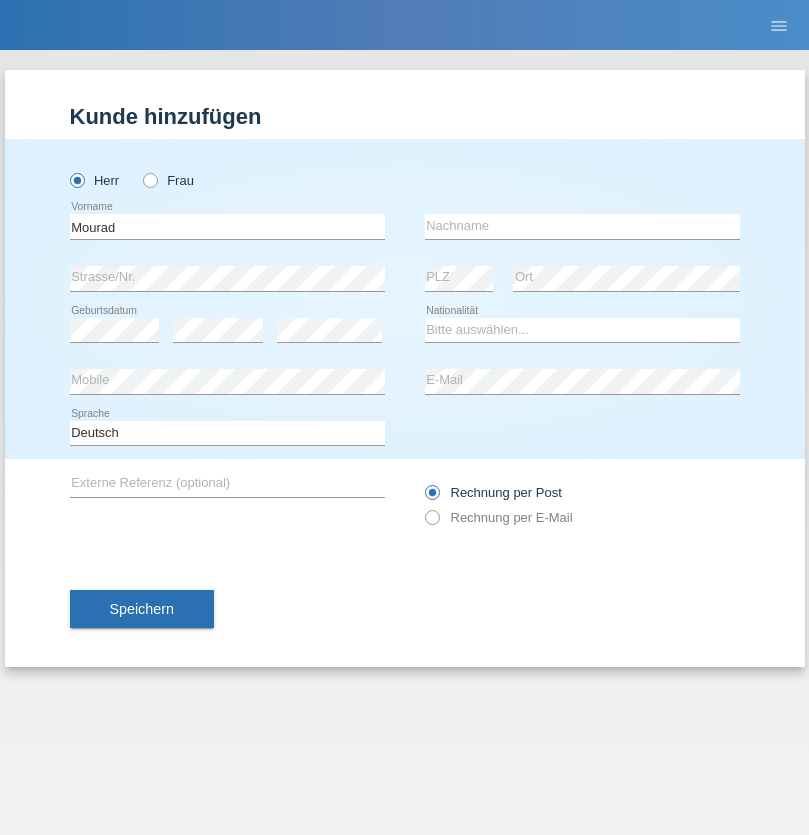 scroll, scrollTop: 0, scrollLeft: 0, axis: both 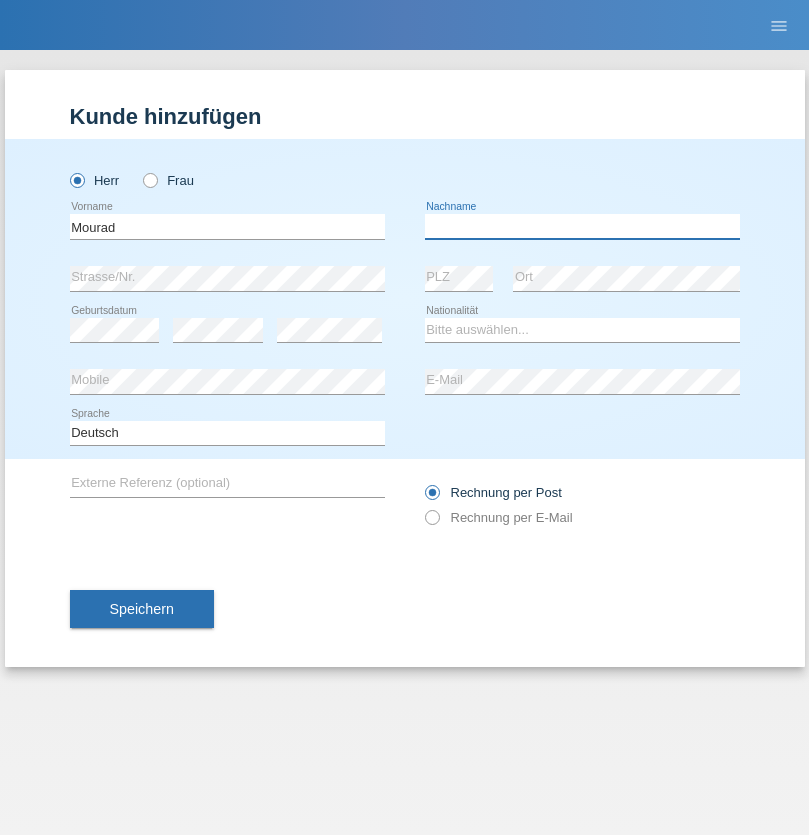 click at bounding box center [582, 226] 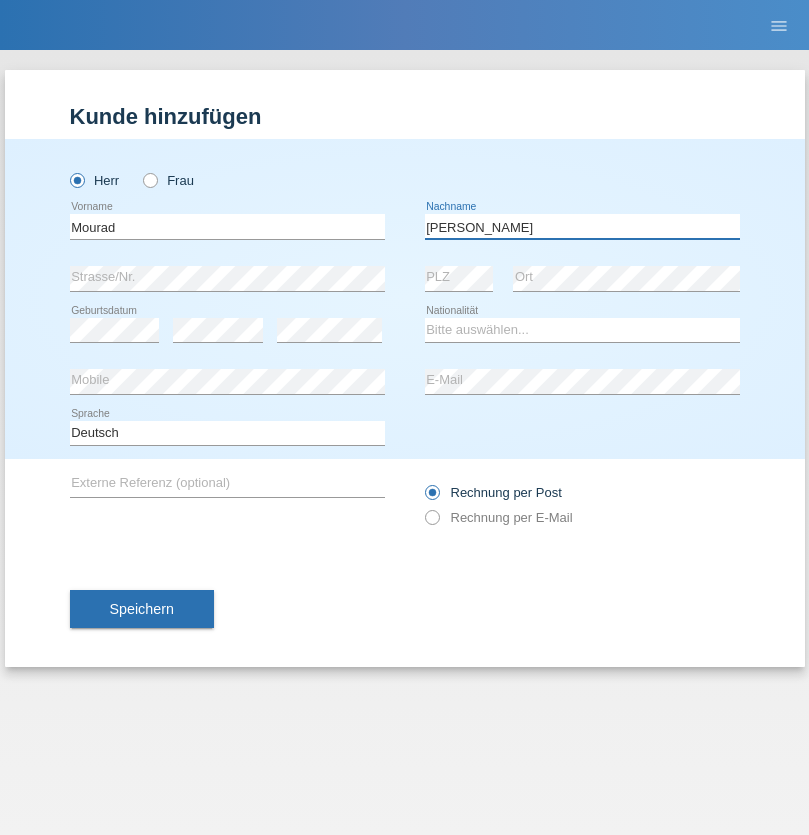 type on "[PERSON_NAME]" 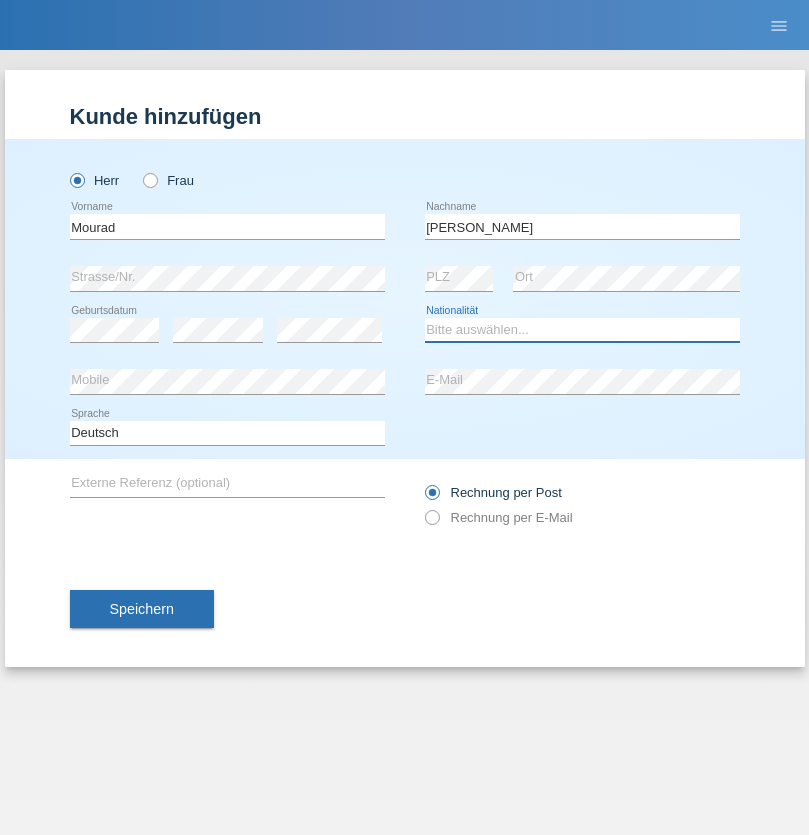select on "CH" 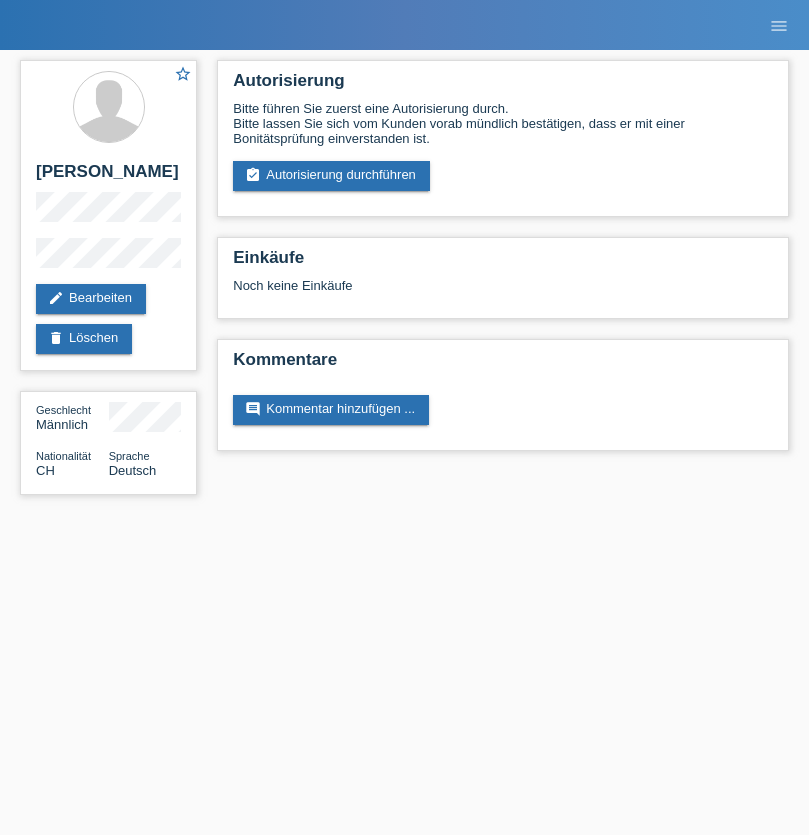 scroll, scrollTop: 0, scrollLeft: 0, axis: both 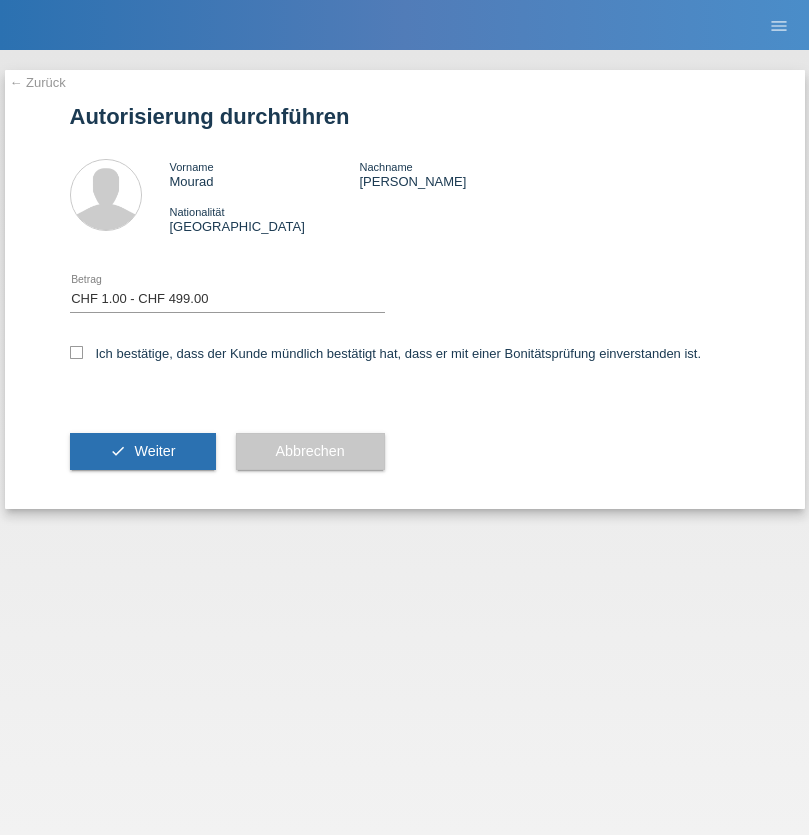 select on "1" 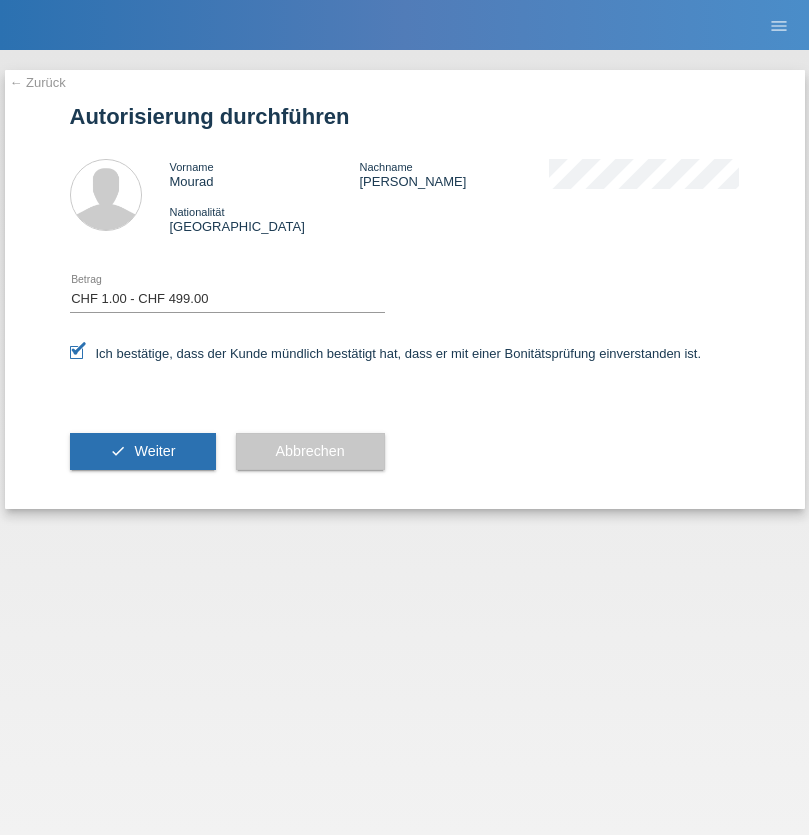 scroll, scrollTop: 0, scrollLeft: 0, axis: both 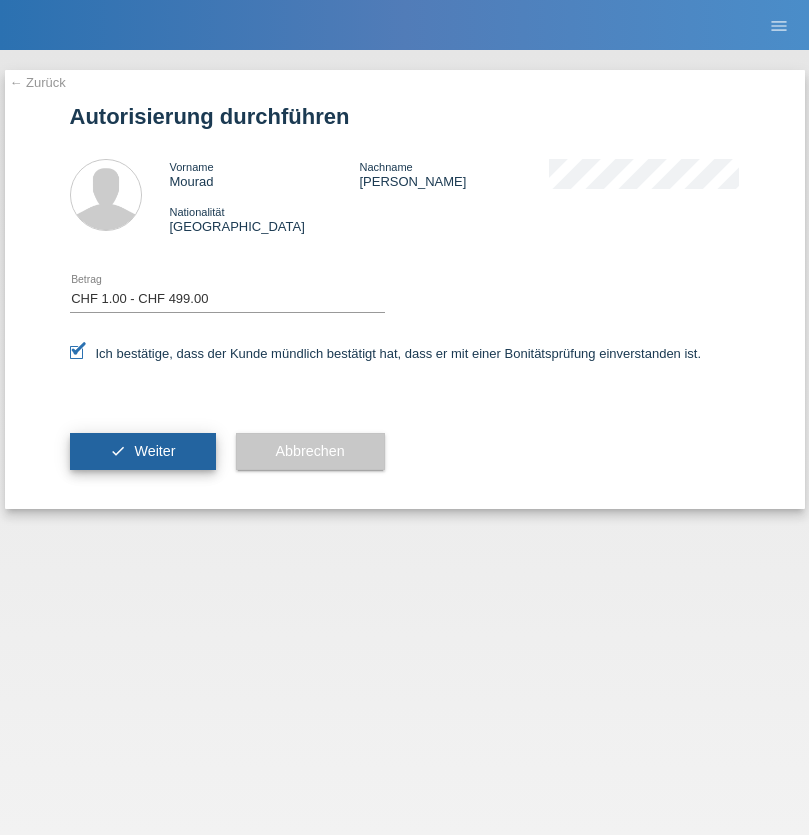 click on "Weiter" at bounding box center (154, 451) 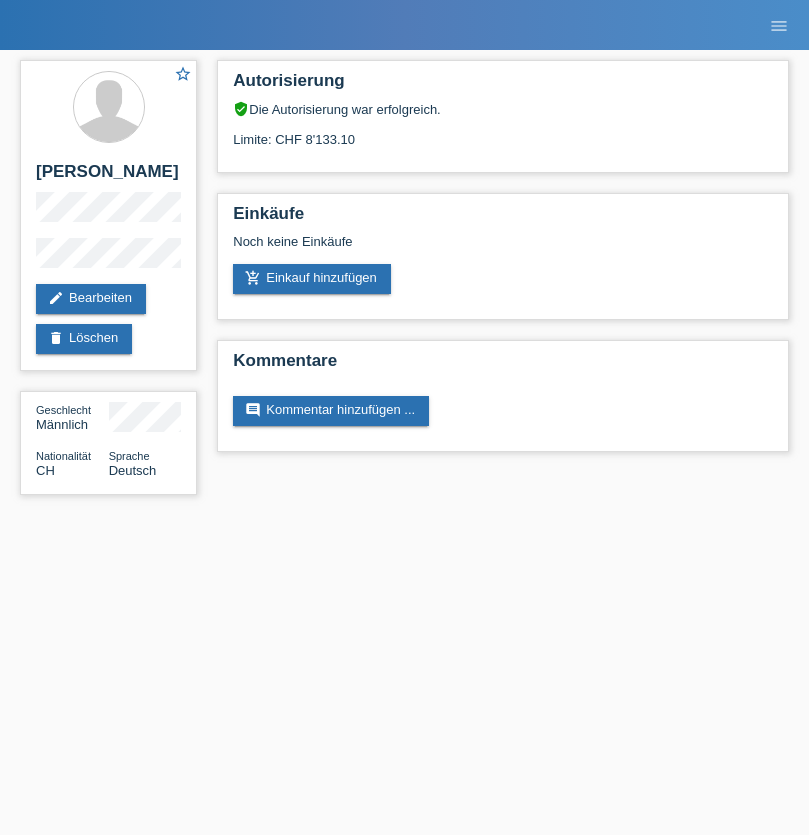scroll, scrollTop: 0, scrollLeft: 0, axis: both 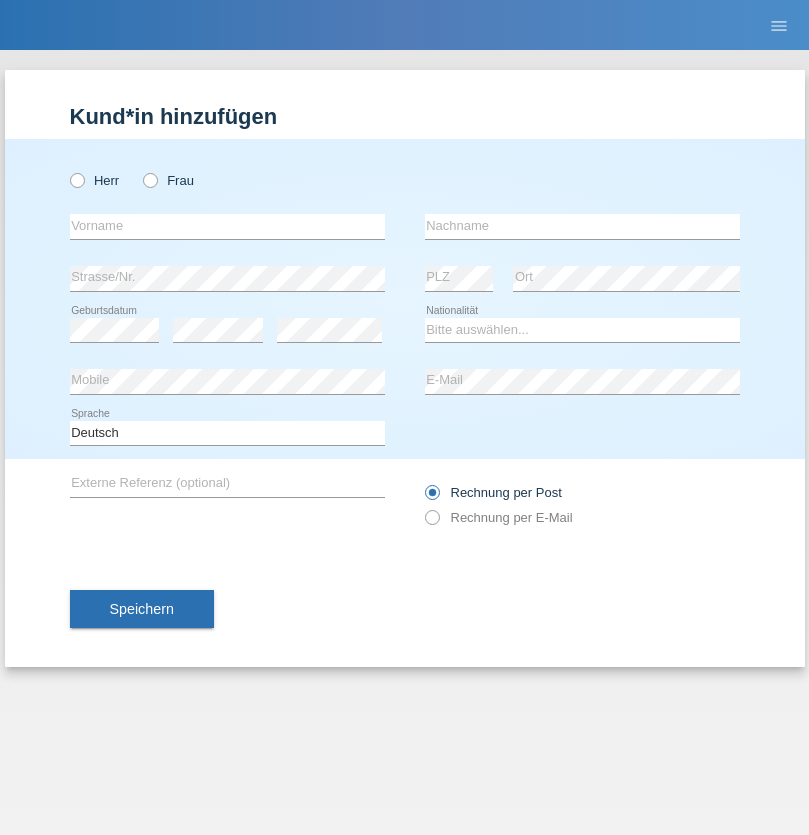 radio on "true" 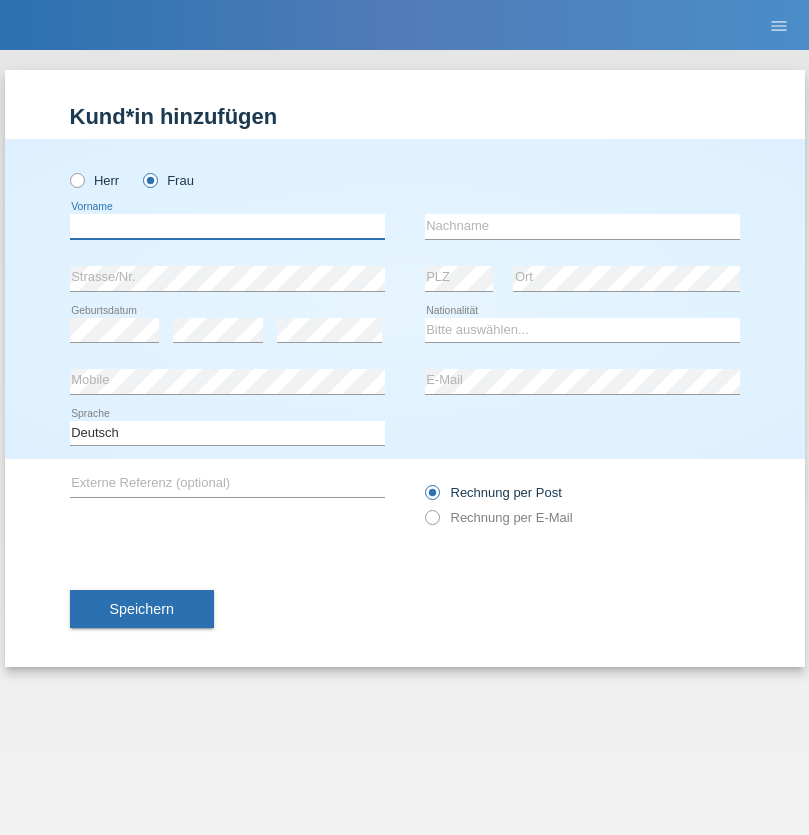 click at bounding box center (227, 226) 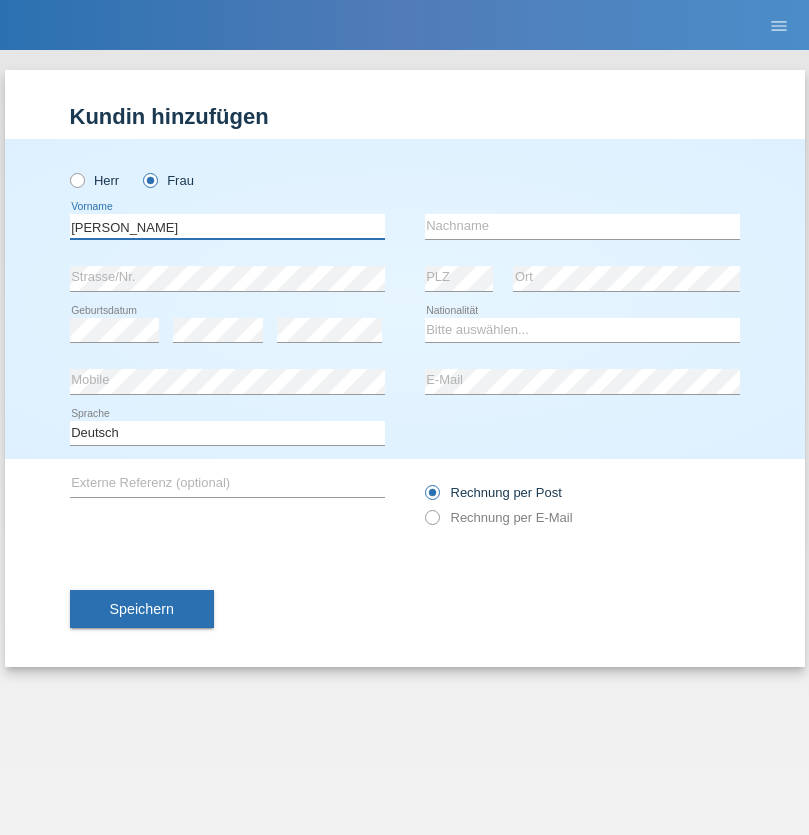 type on "Catarina" 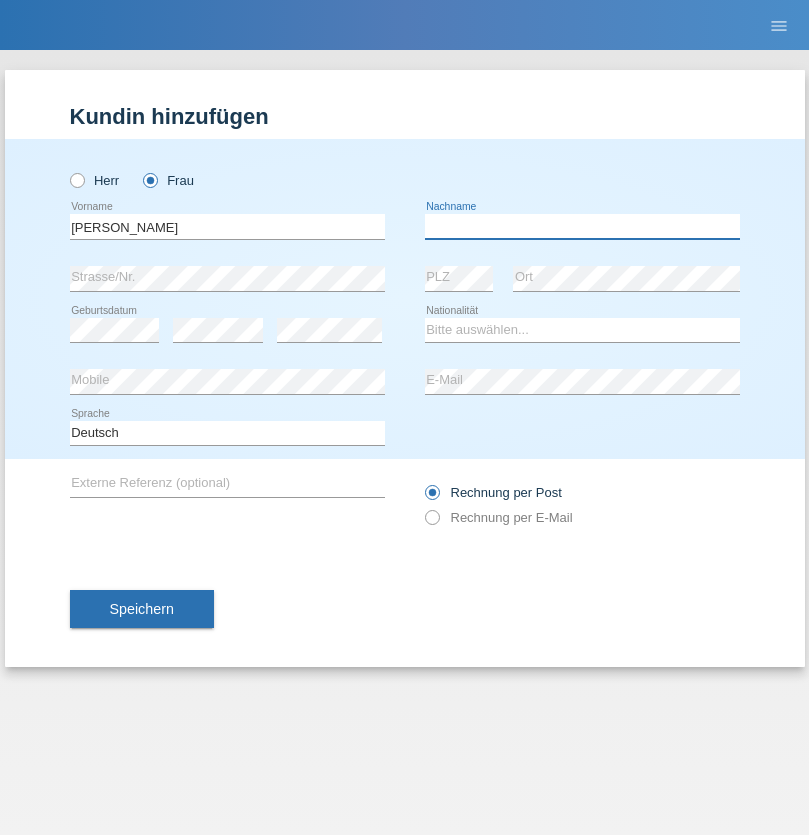 click at bounding box center [582, 226] 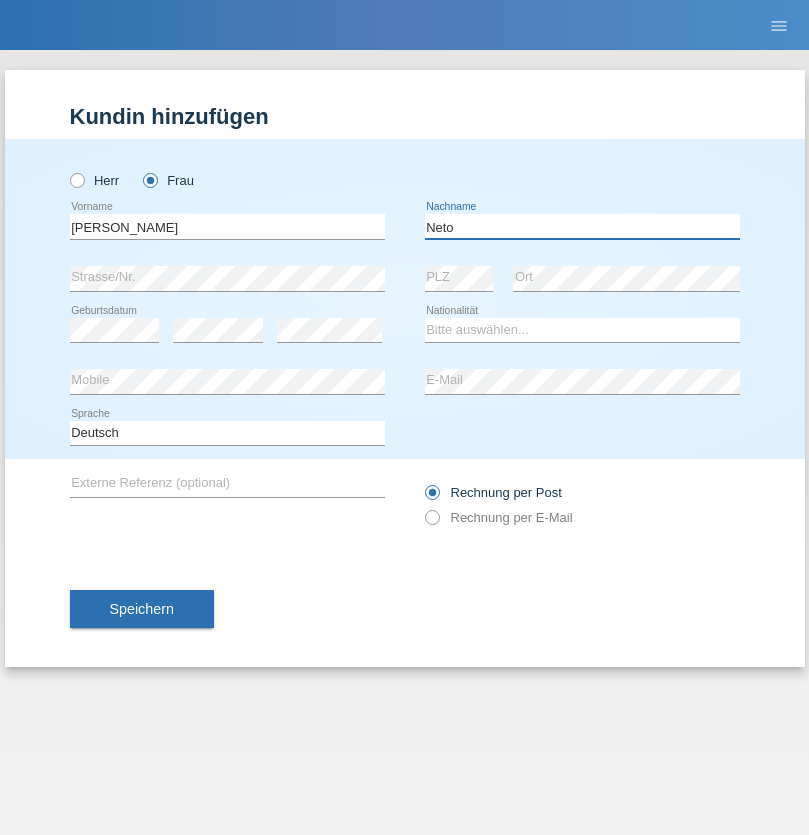 type on "Neto" 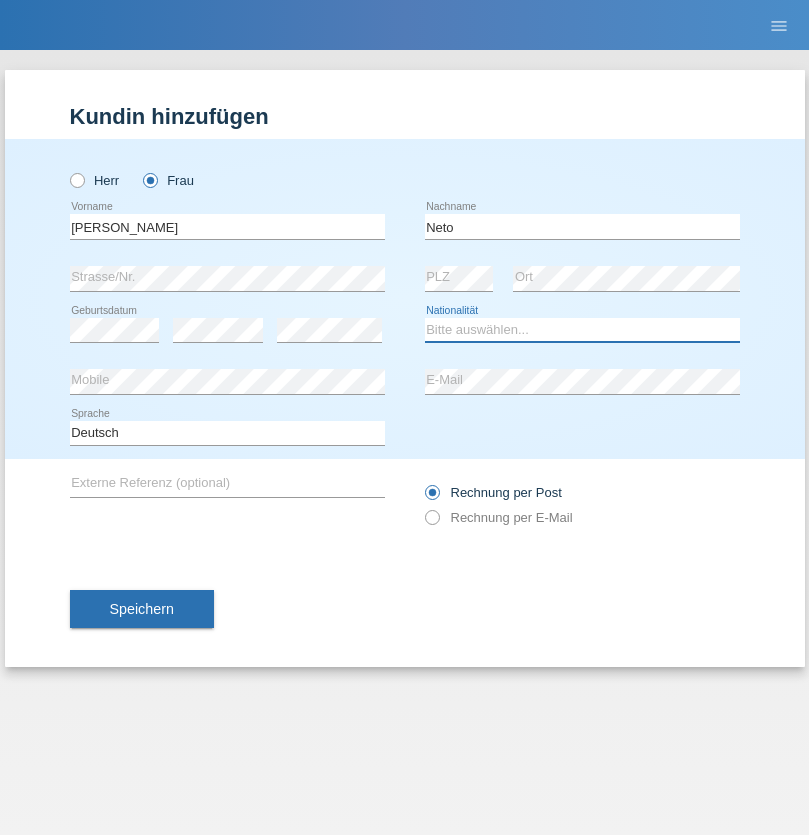 select on "PT" 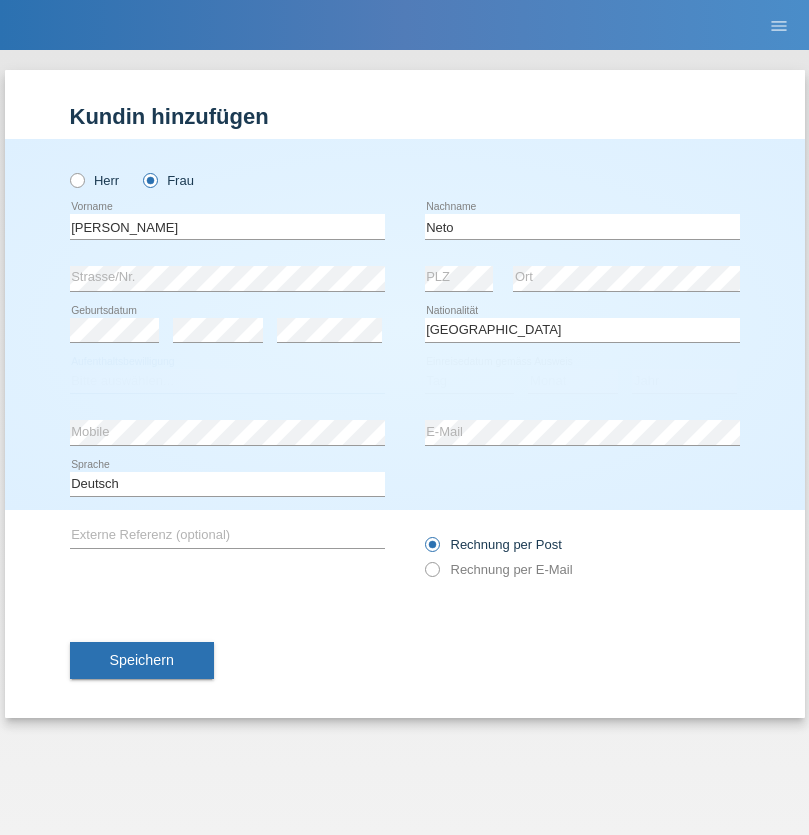 select on "C" 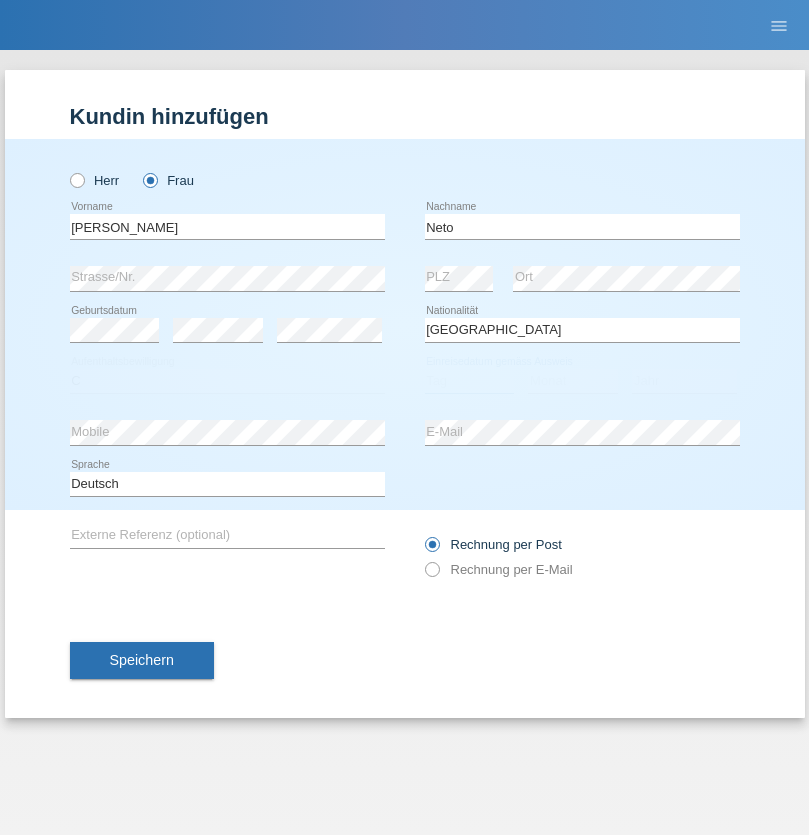 select on "02" 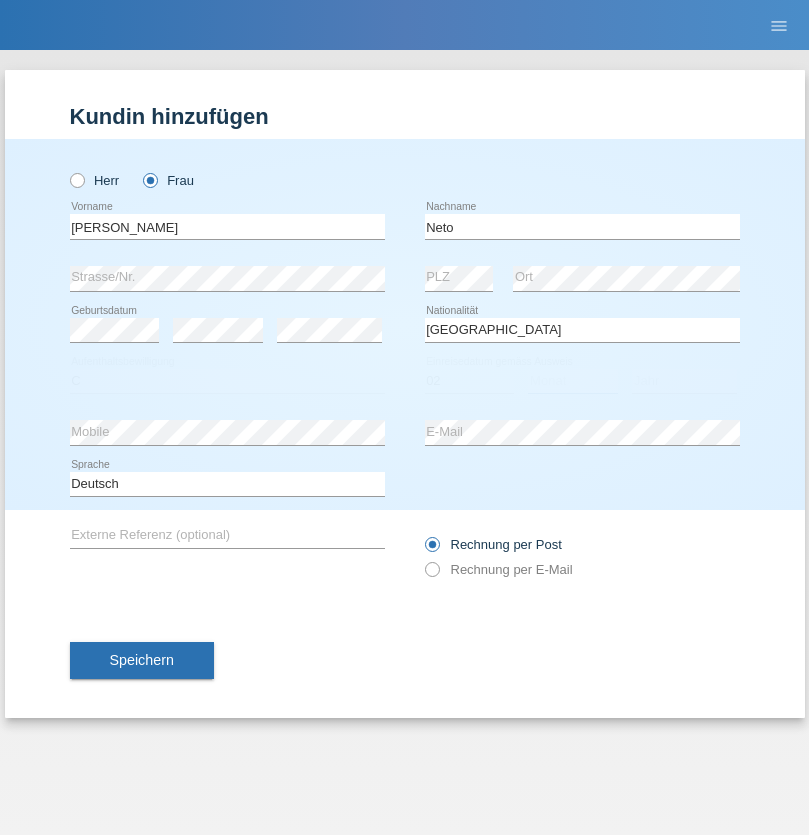 select on "07" 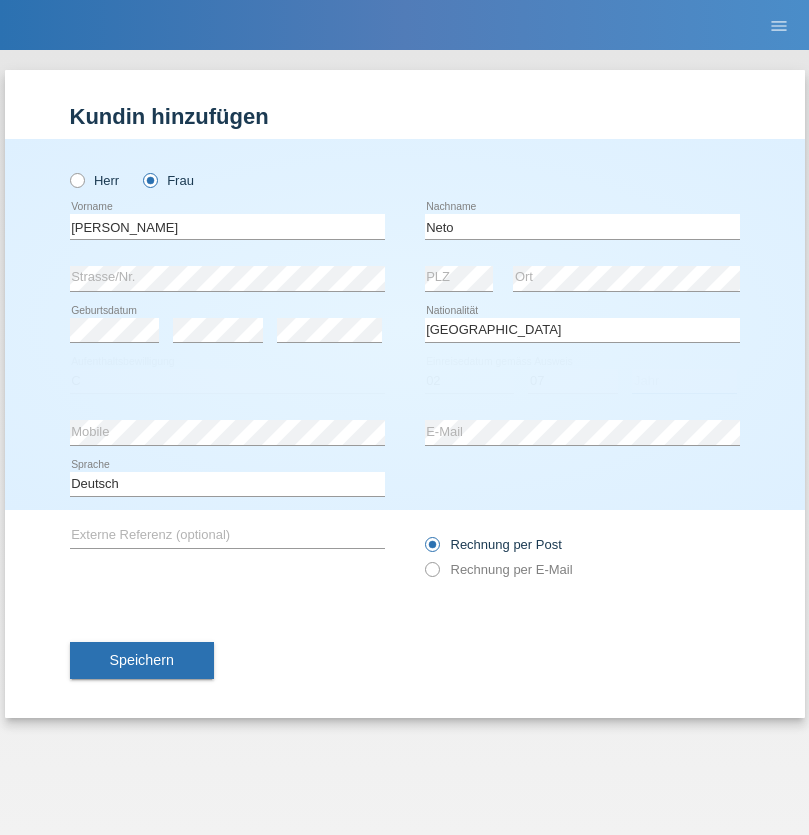 select on "2001" 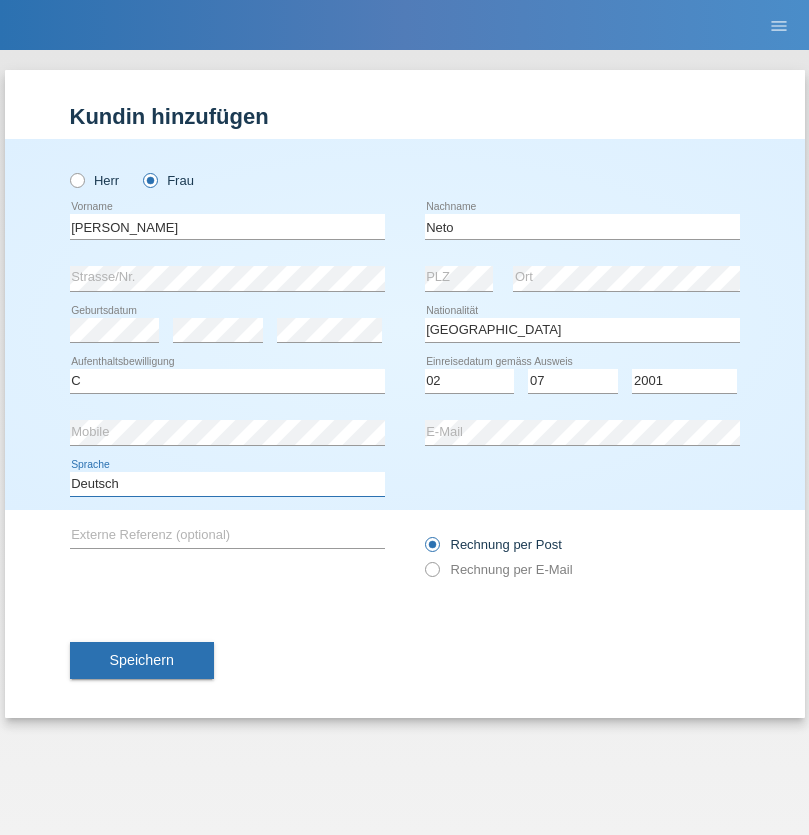select on "en" 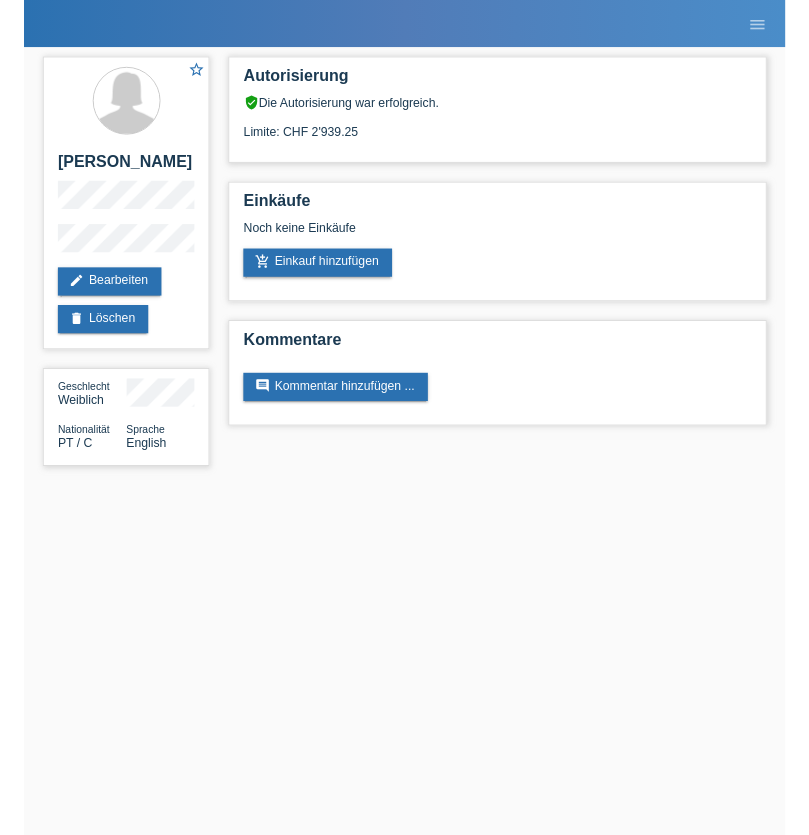 scroll, scrollTop: 0, scrollLeft: 0, axis: both 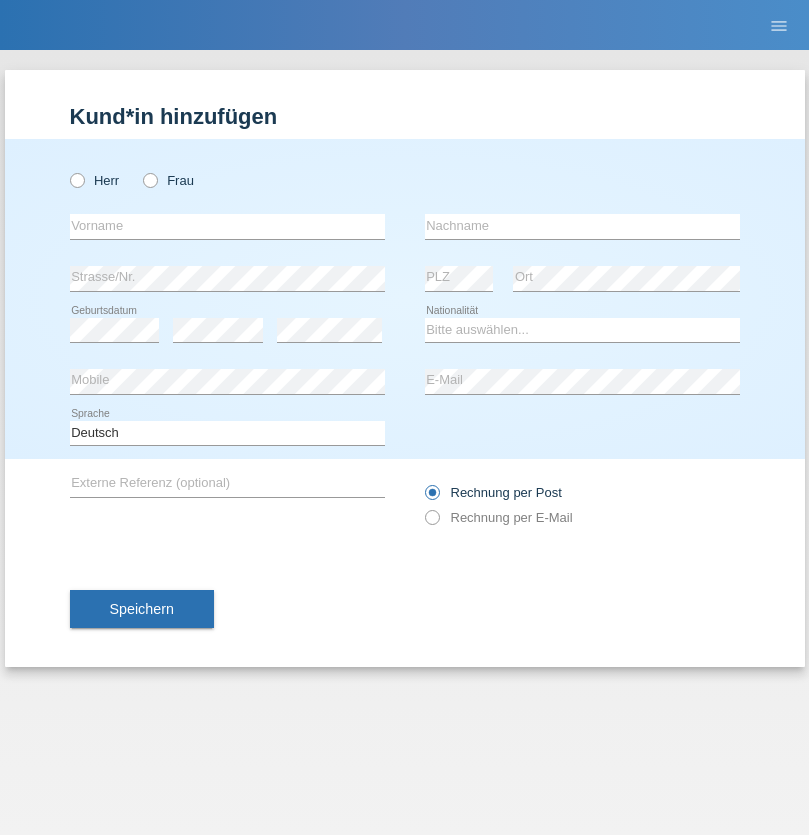 radio on "true" 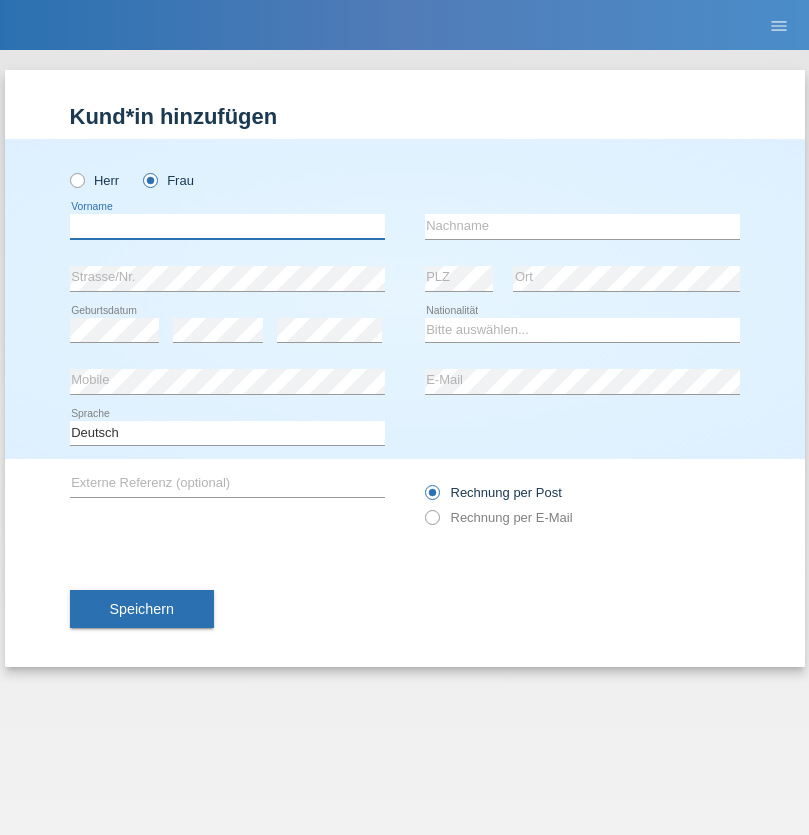 click at bounding box center (227, 226) 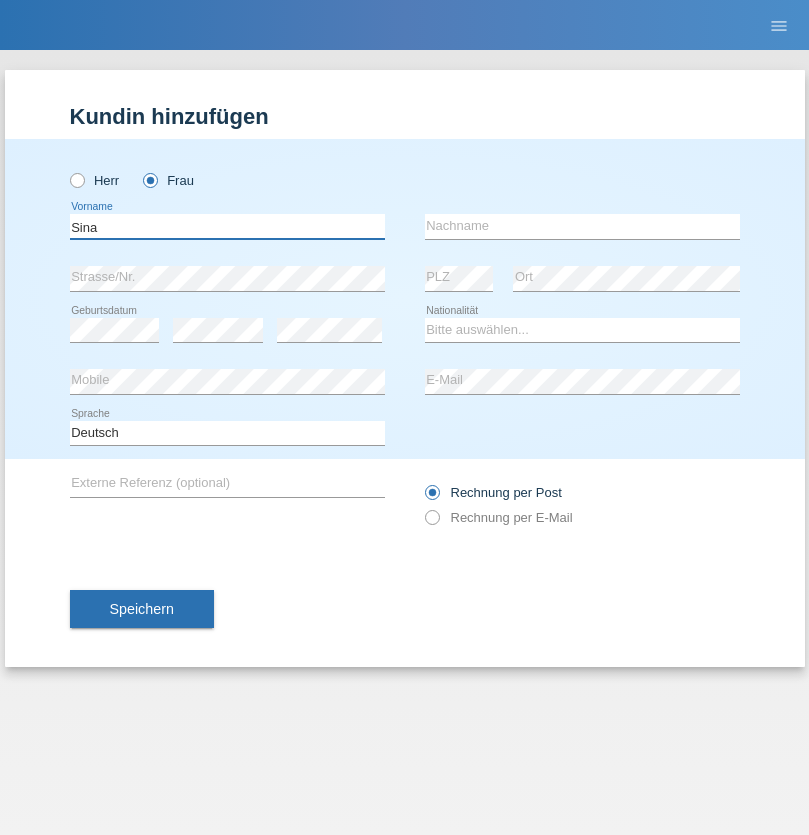 type on "Sina" 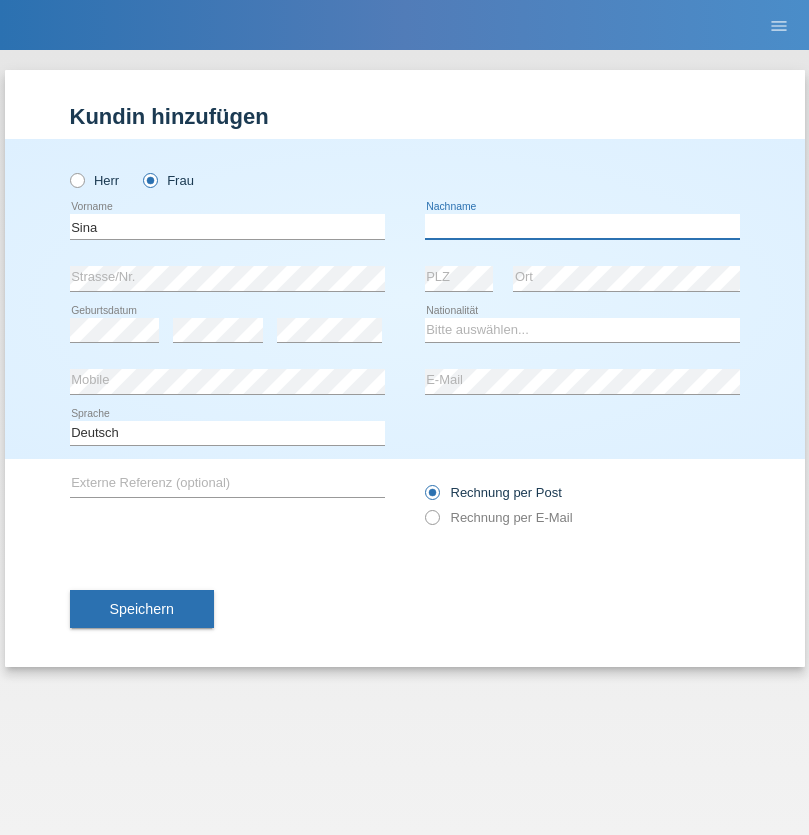 click at bounding box center (582, 226) 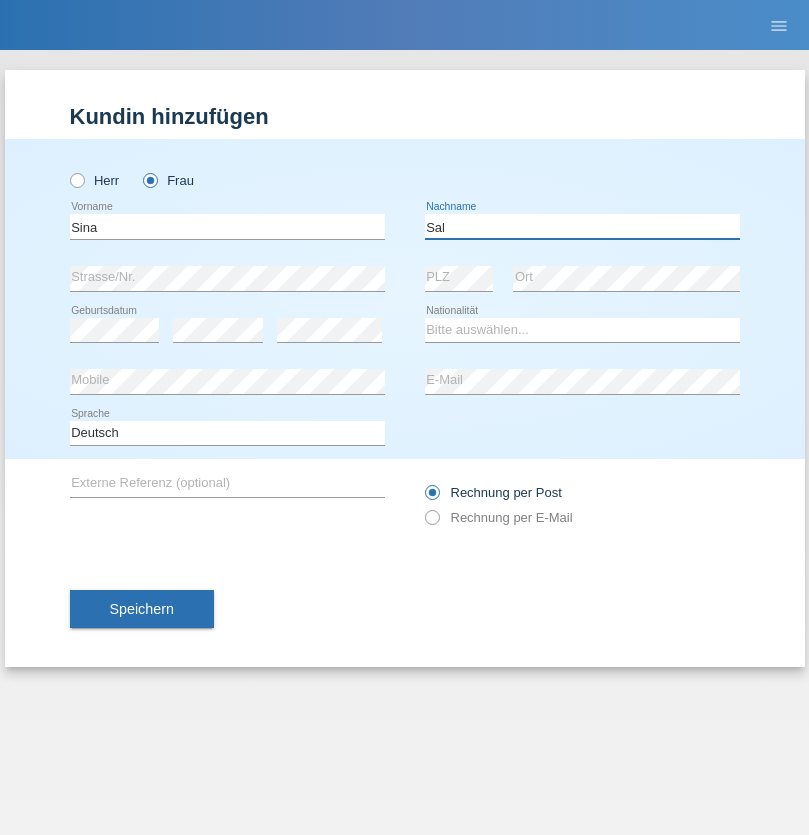 type on "Sal" 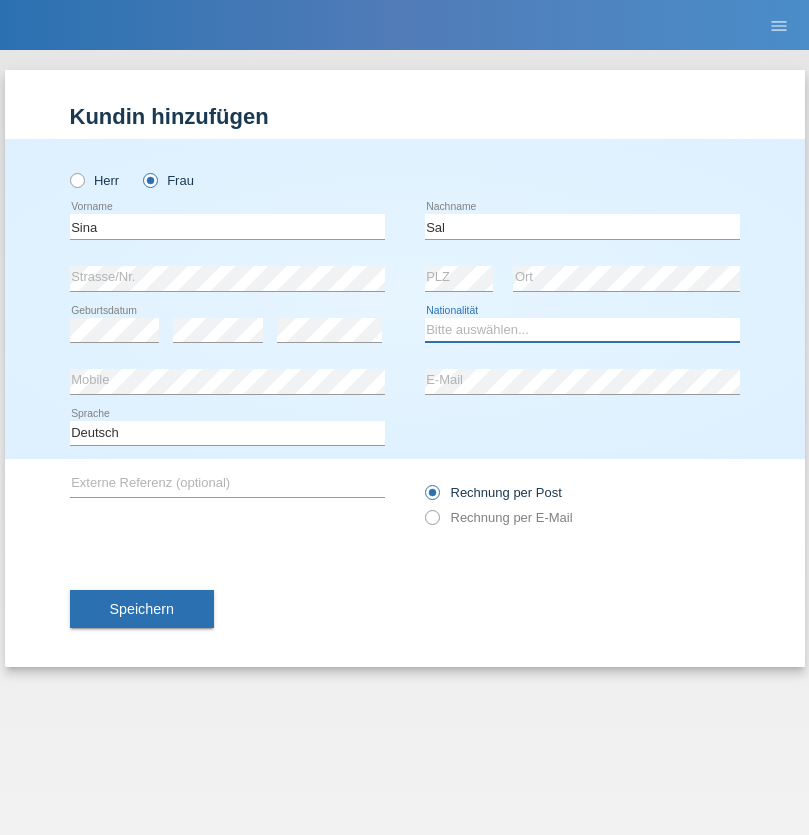 select on "HU" 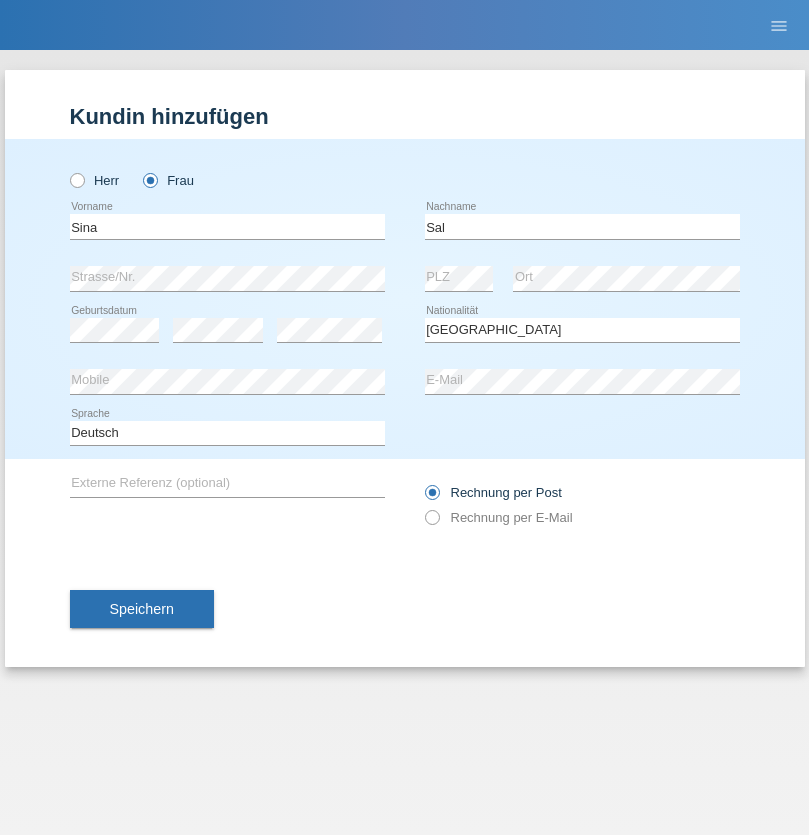 select on "C" 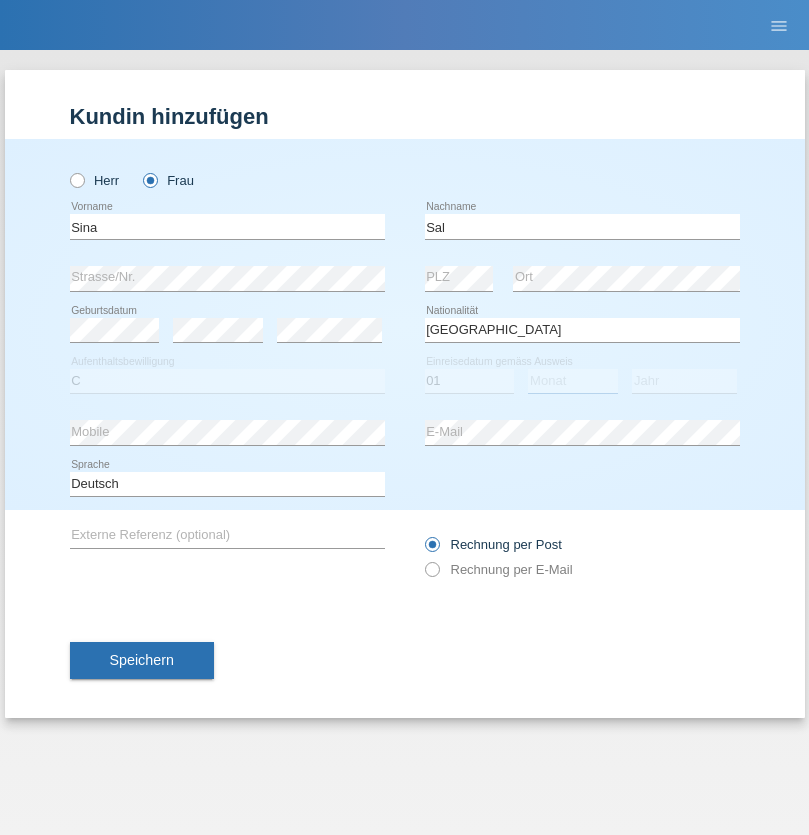 select on "05" 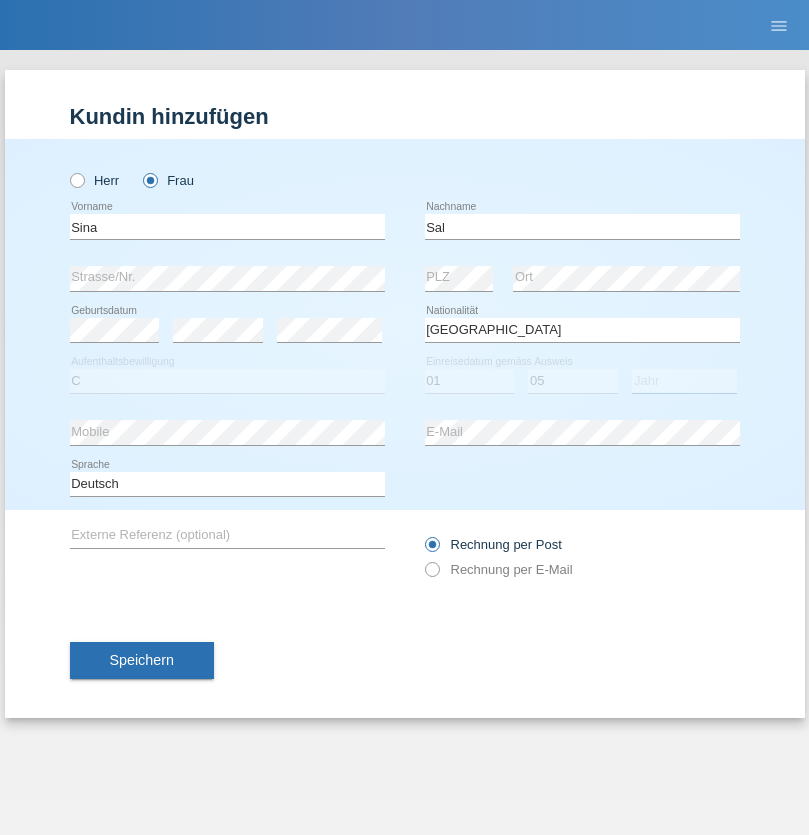 select on "2019" 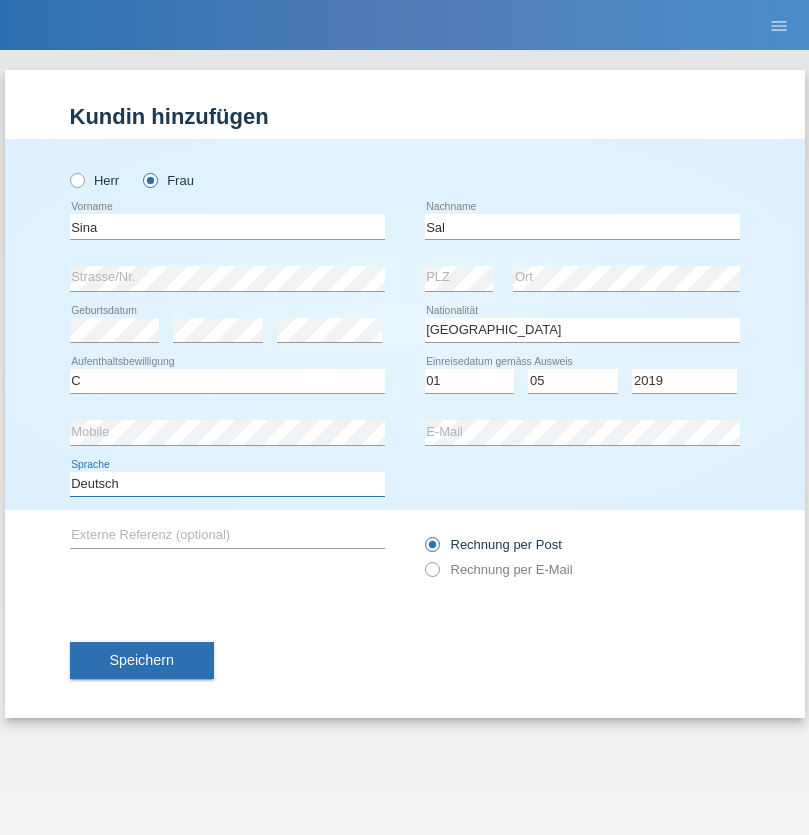 select on "en" 